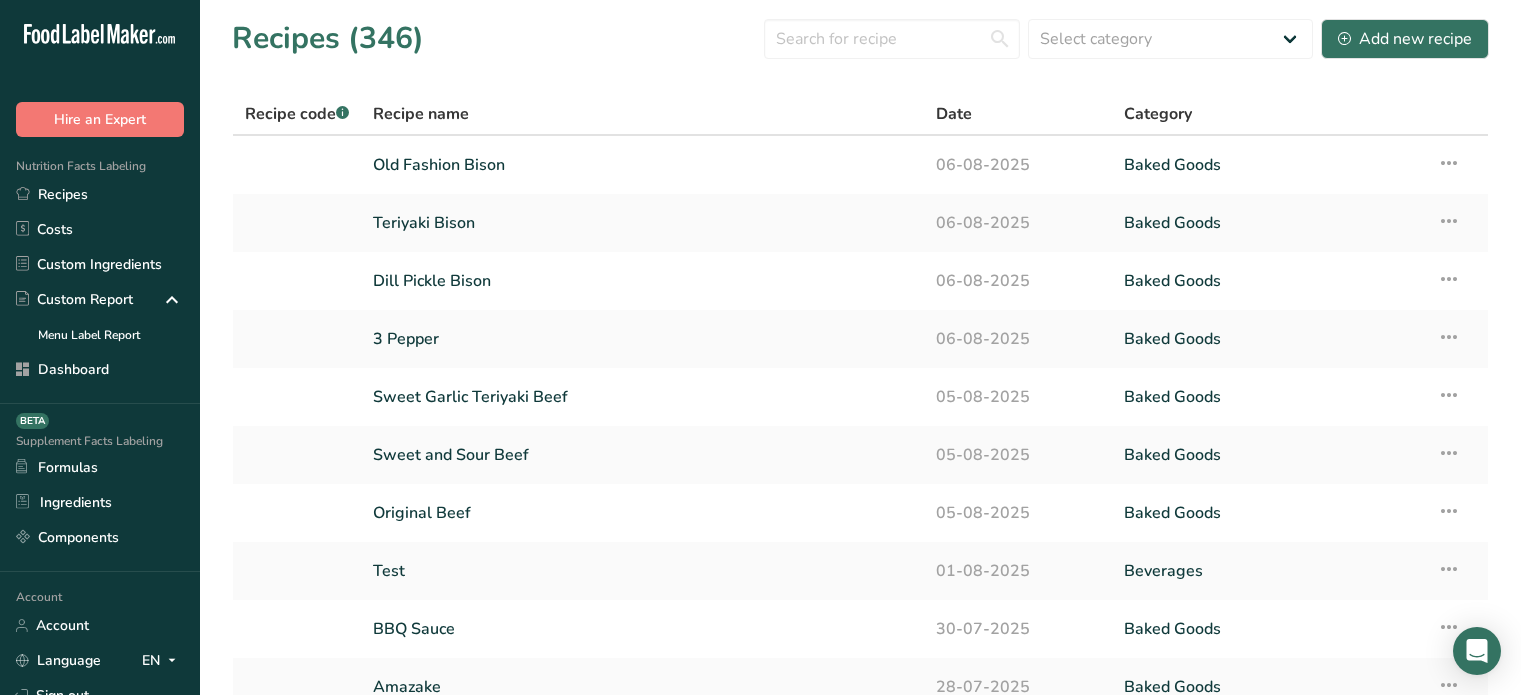 scroll, scrollTop: 0, scrollLeft: 0, axis: both 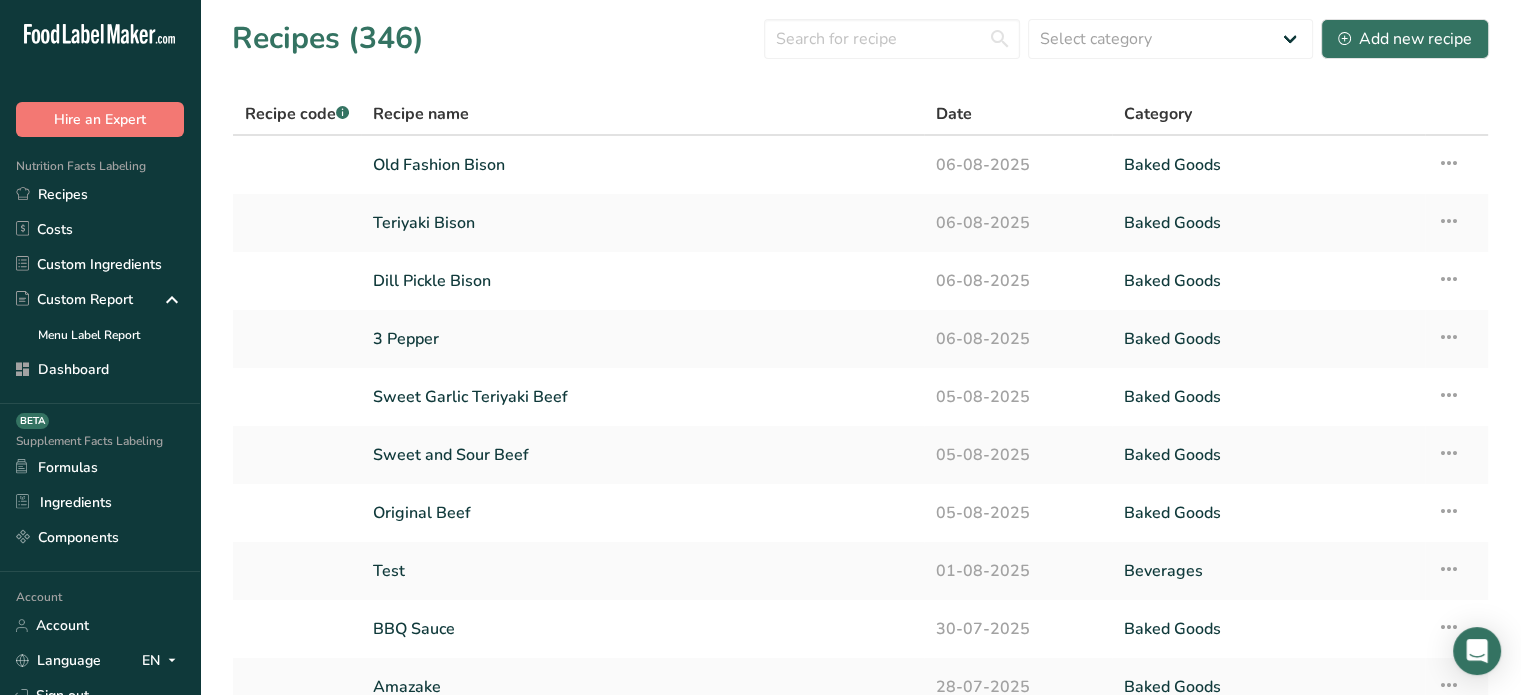 click on "Dashboard" at bounding box center [100, 369] 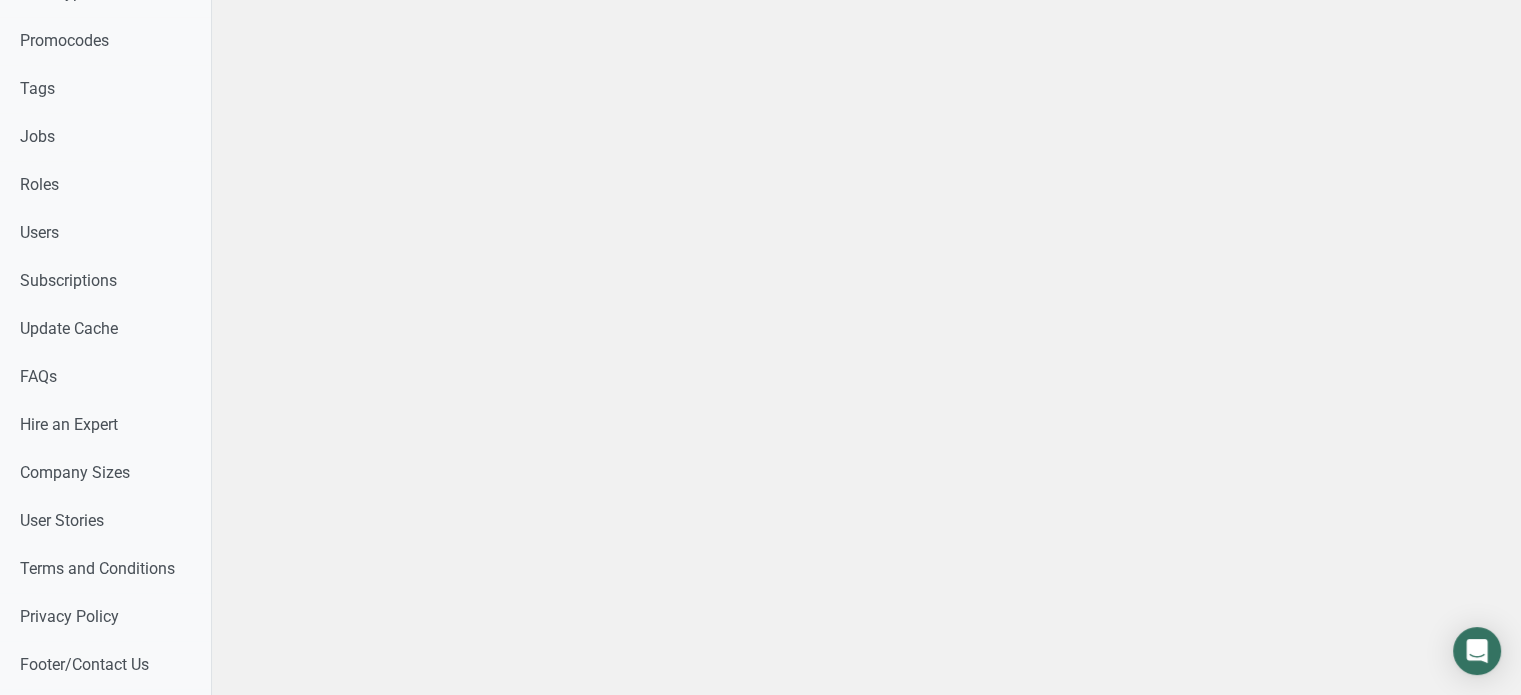 scroll, scrollTop: 1137, scrollLeft: 0, axis: vertical 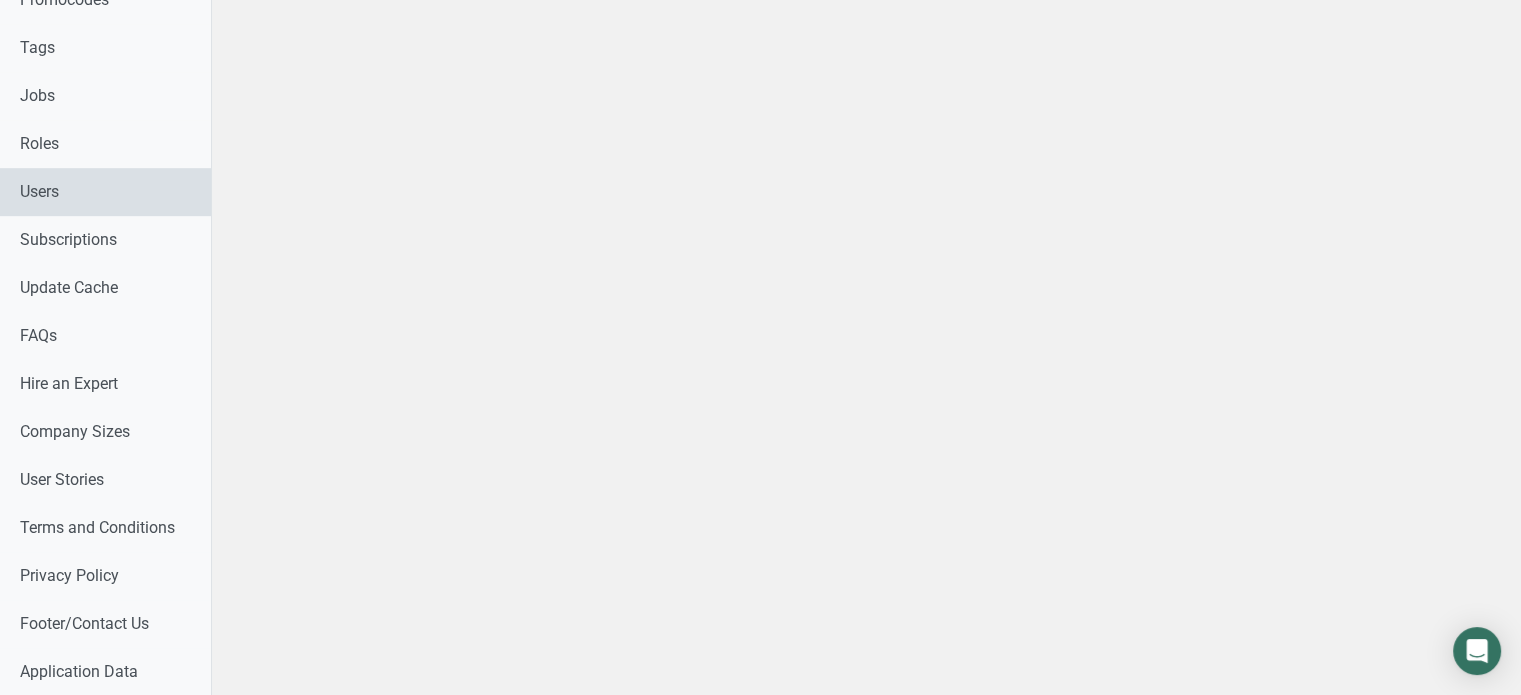 click on "Users" at bounding box center (105, 192) 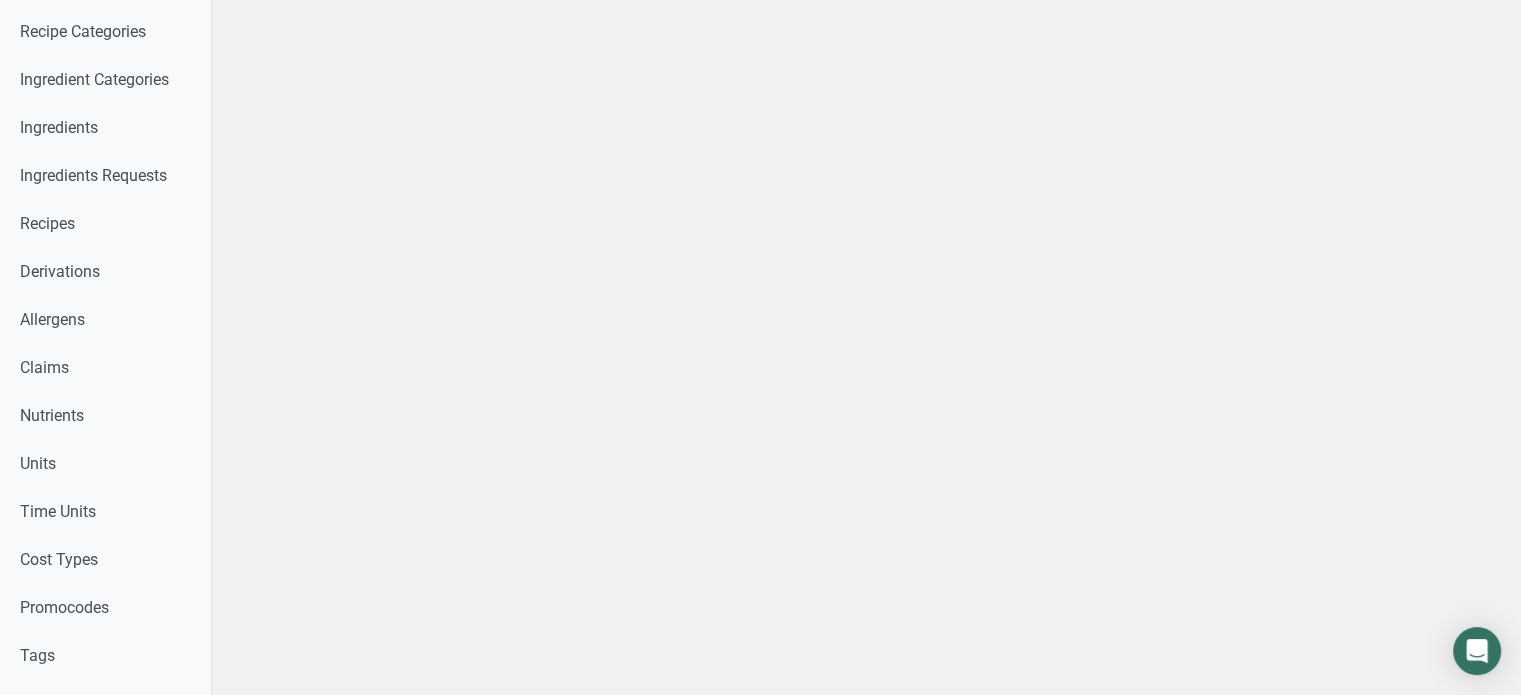 scroll, scrollTop: 0, scrollLeft: 0, axis: both 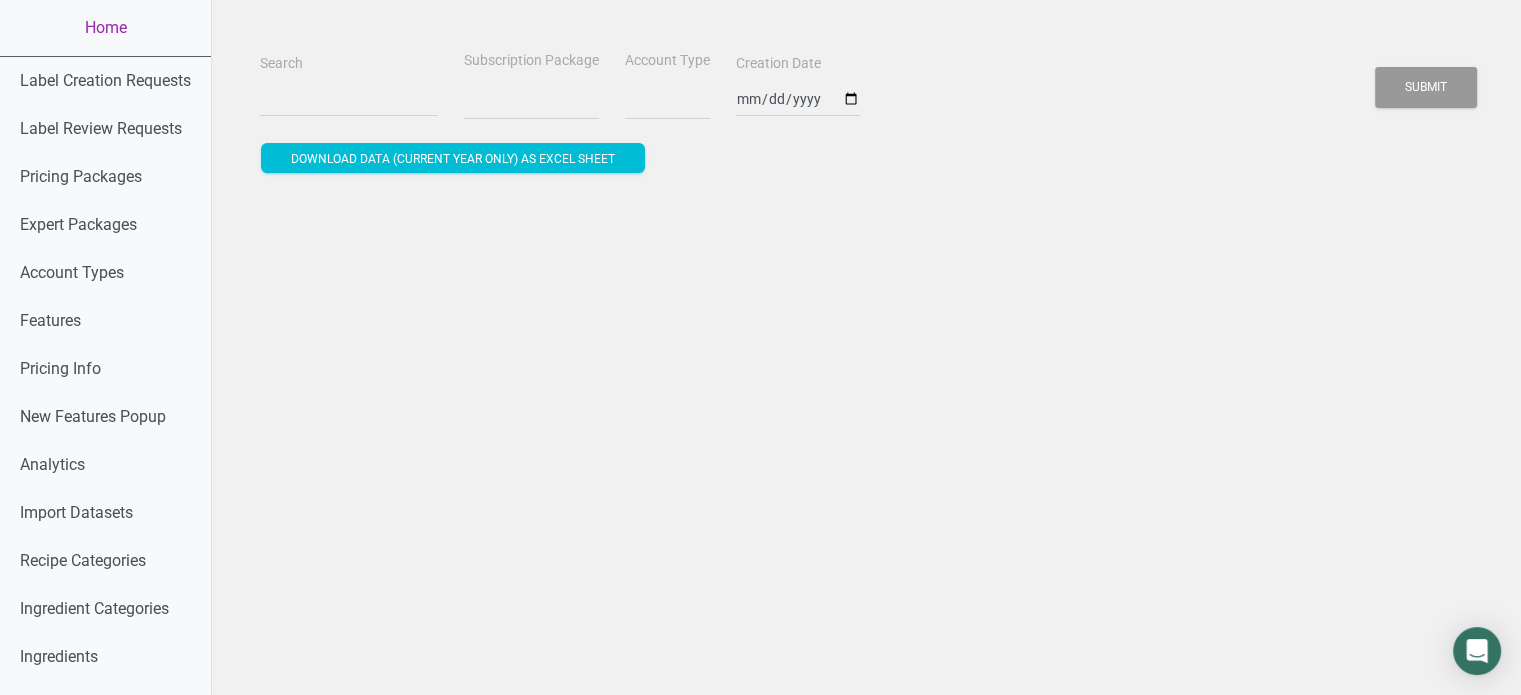 select 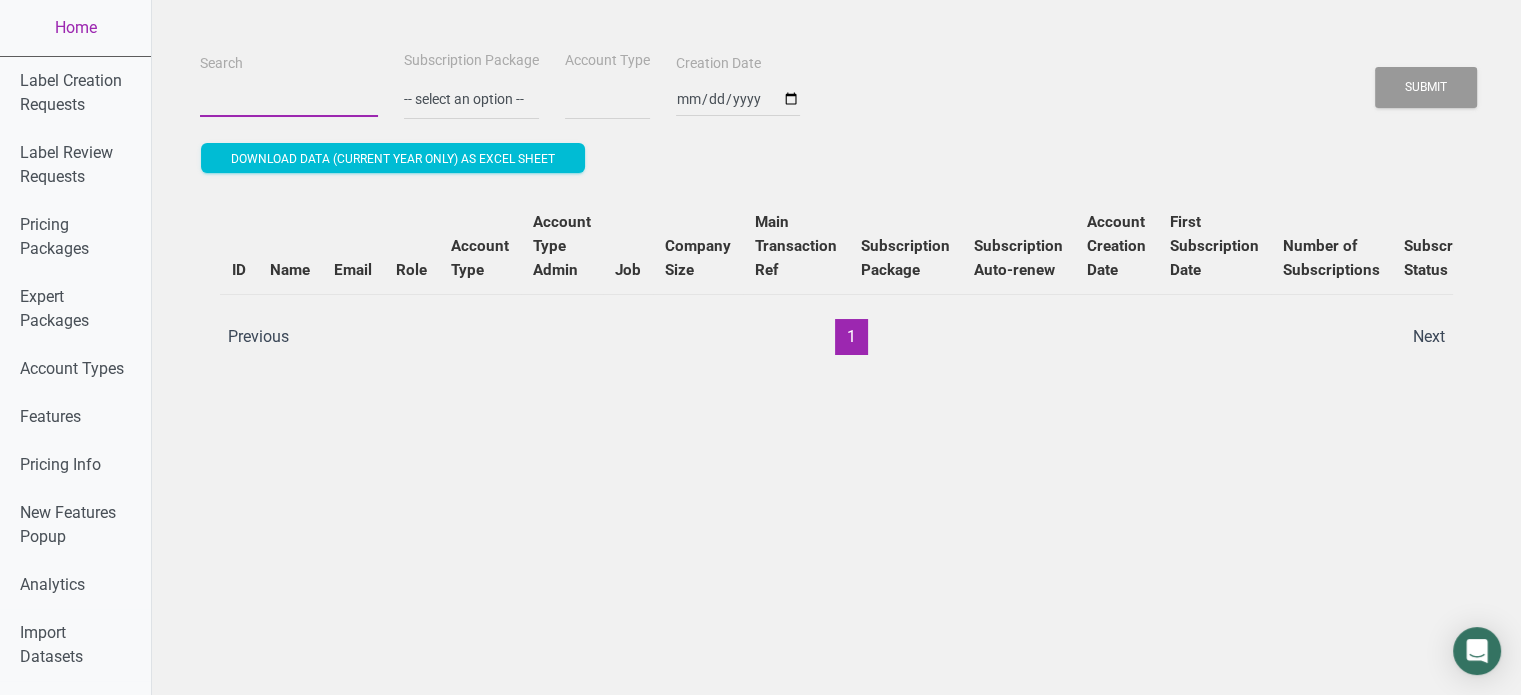 click on "Search" at bounding box center (289, 99) 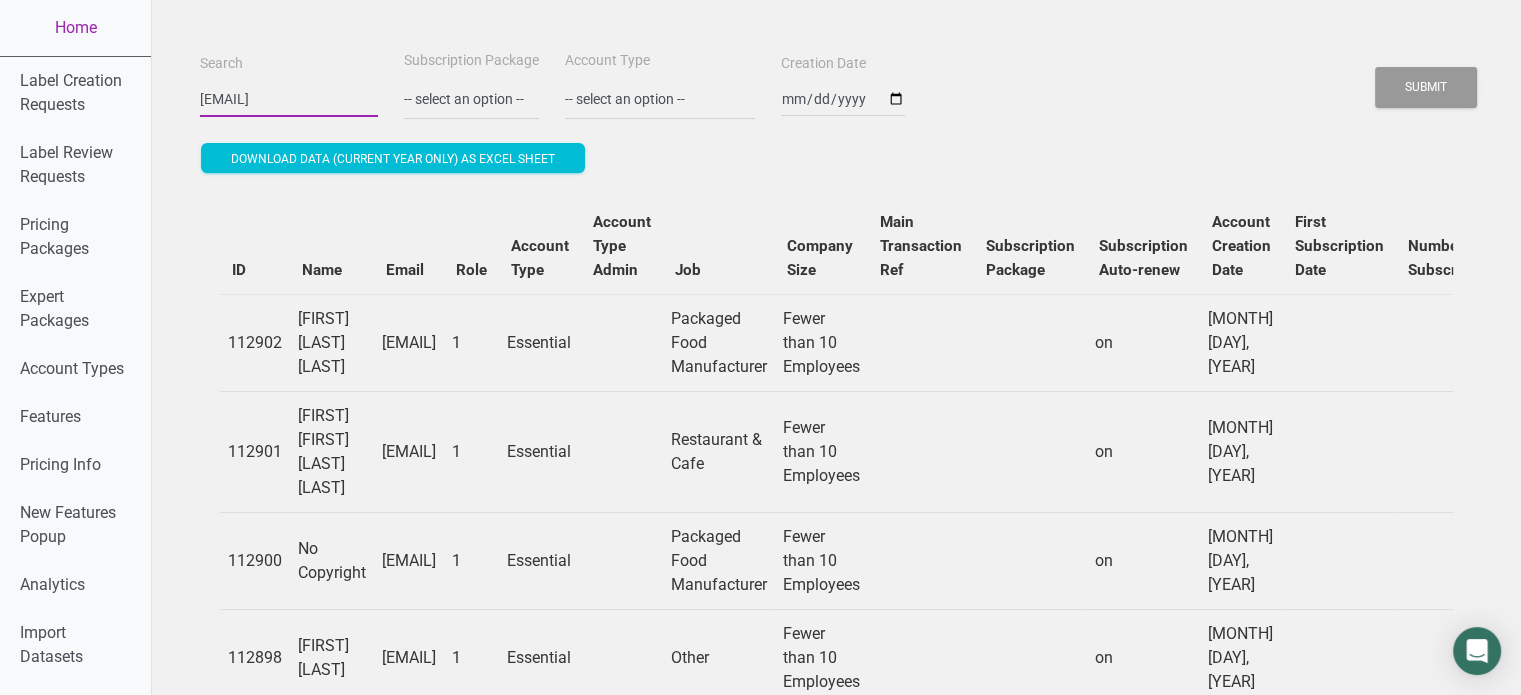 click on "Submit" at bounding box center (1426, 87) 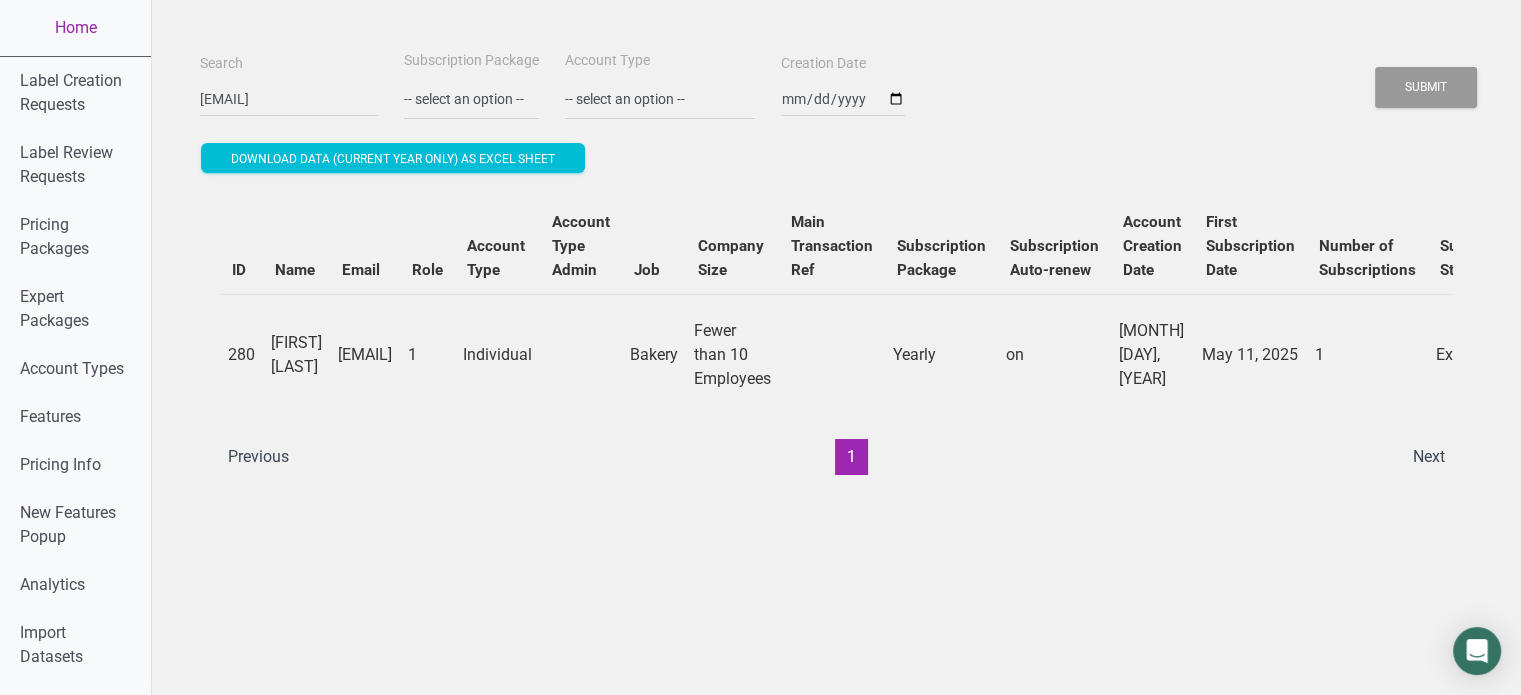 drag, startPoint x: 664, startPoint y: 366, endPoint x: 678, endPoint y: 402, distance: 38.626415 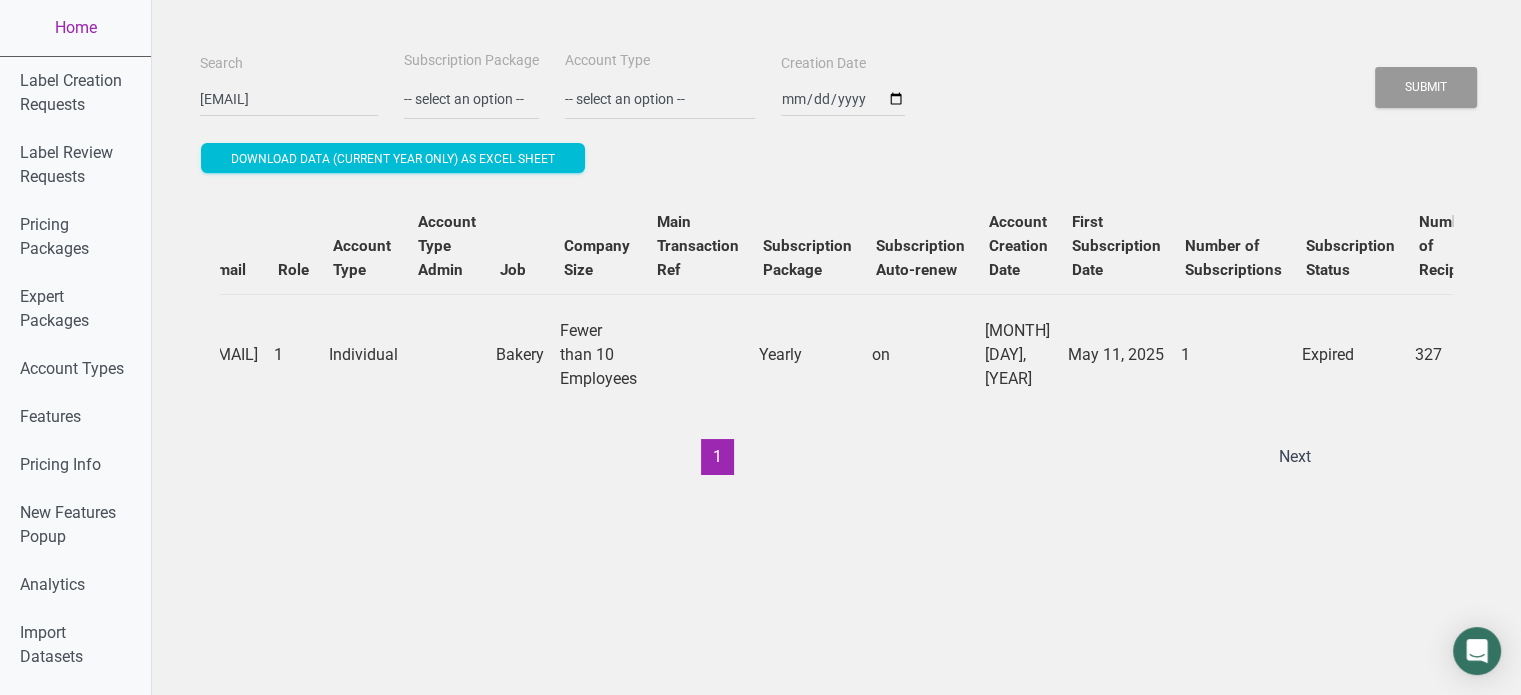 scroll, scrollTop: 0, scrollLeft: 0, axis: both 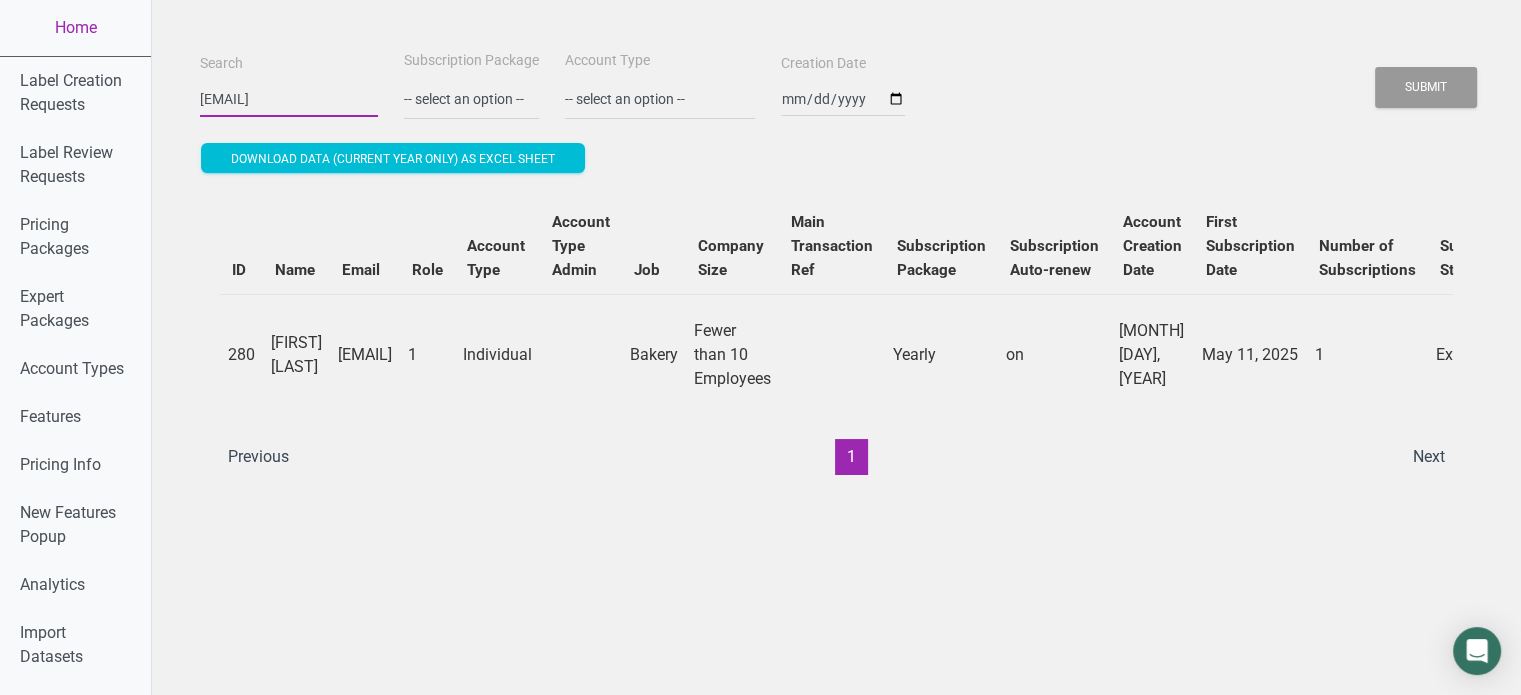 click on "[EMAIL]" at bounding box center [289, 99] 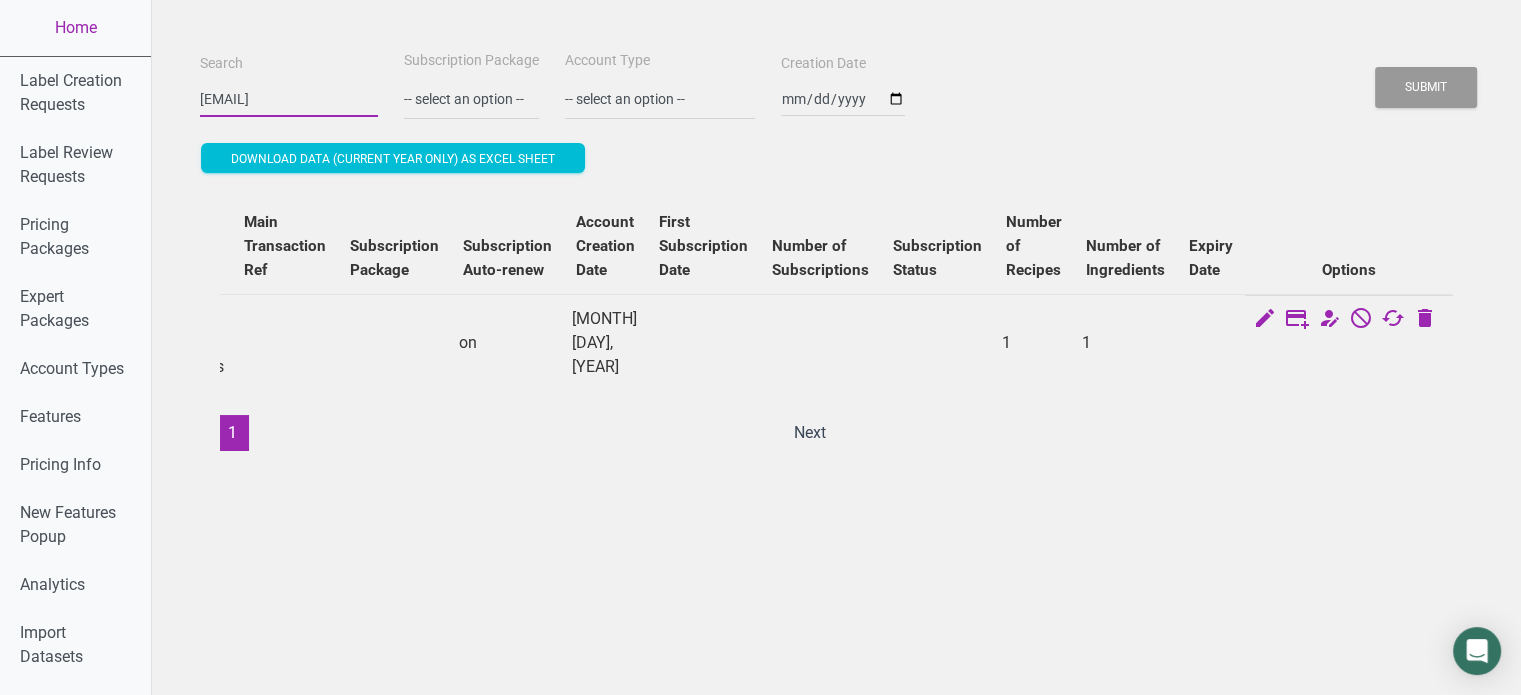 scroll, scrollTop: 0, scrollLeft: 703, axis: horizontal 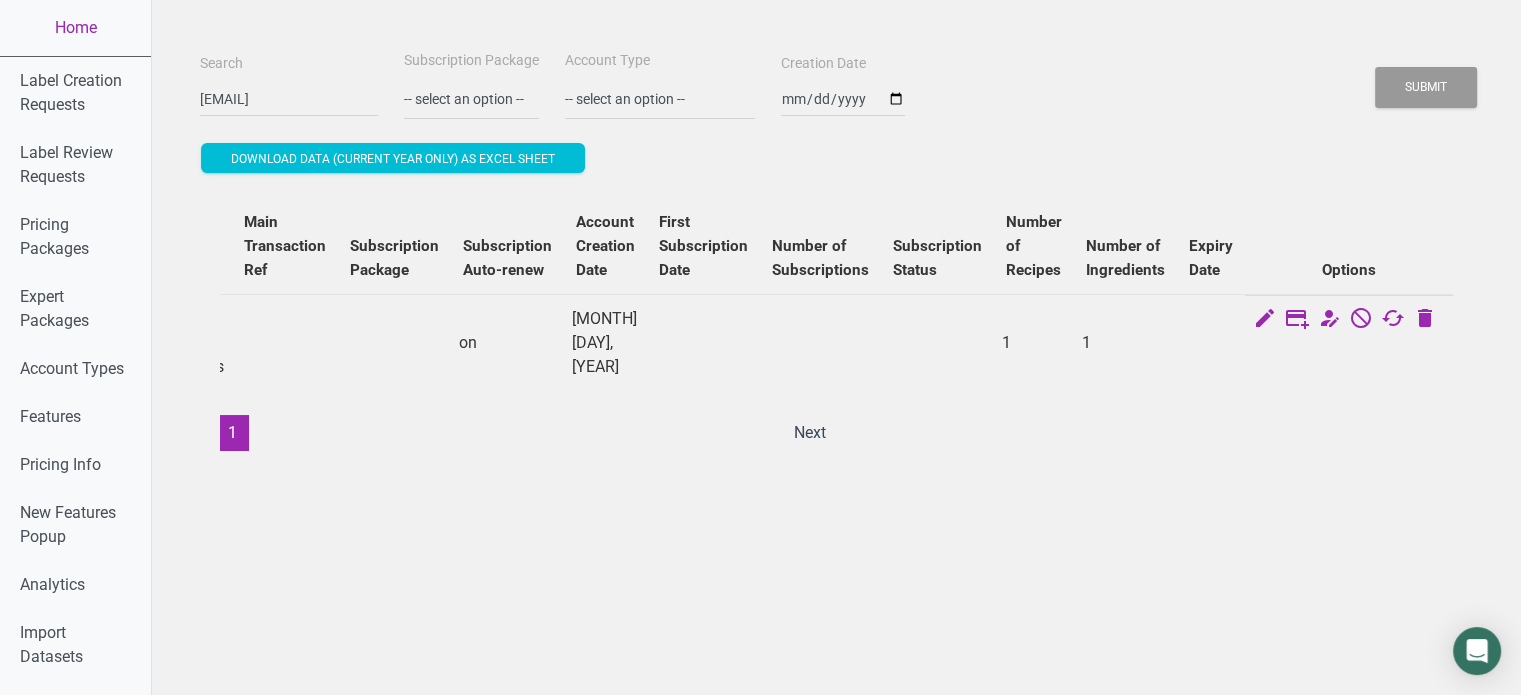 drag, startPoint x: 1385, startPoint y: 427, endPoint x: 1425, endPoint y: 452, distance: 47.169907 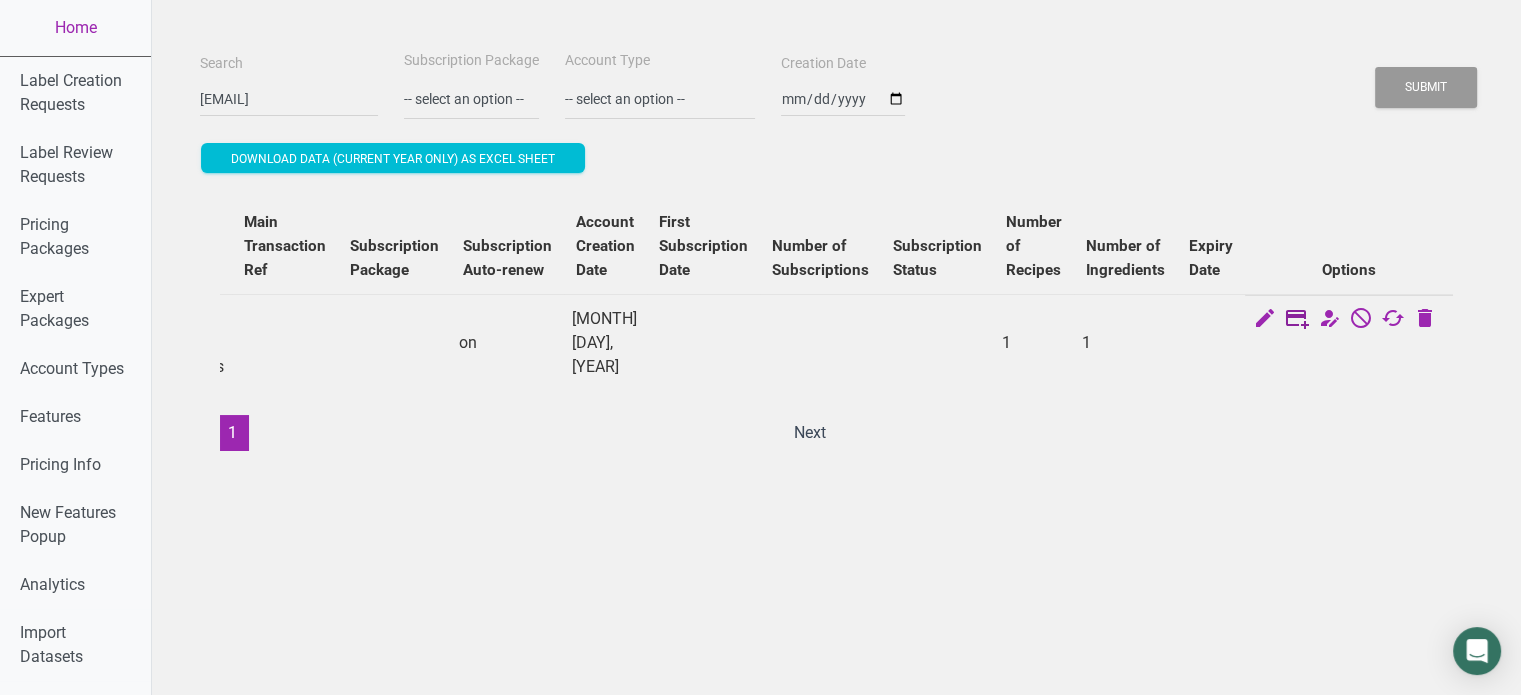 click at bounding box center (1297, 320) 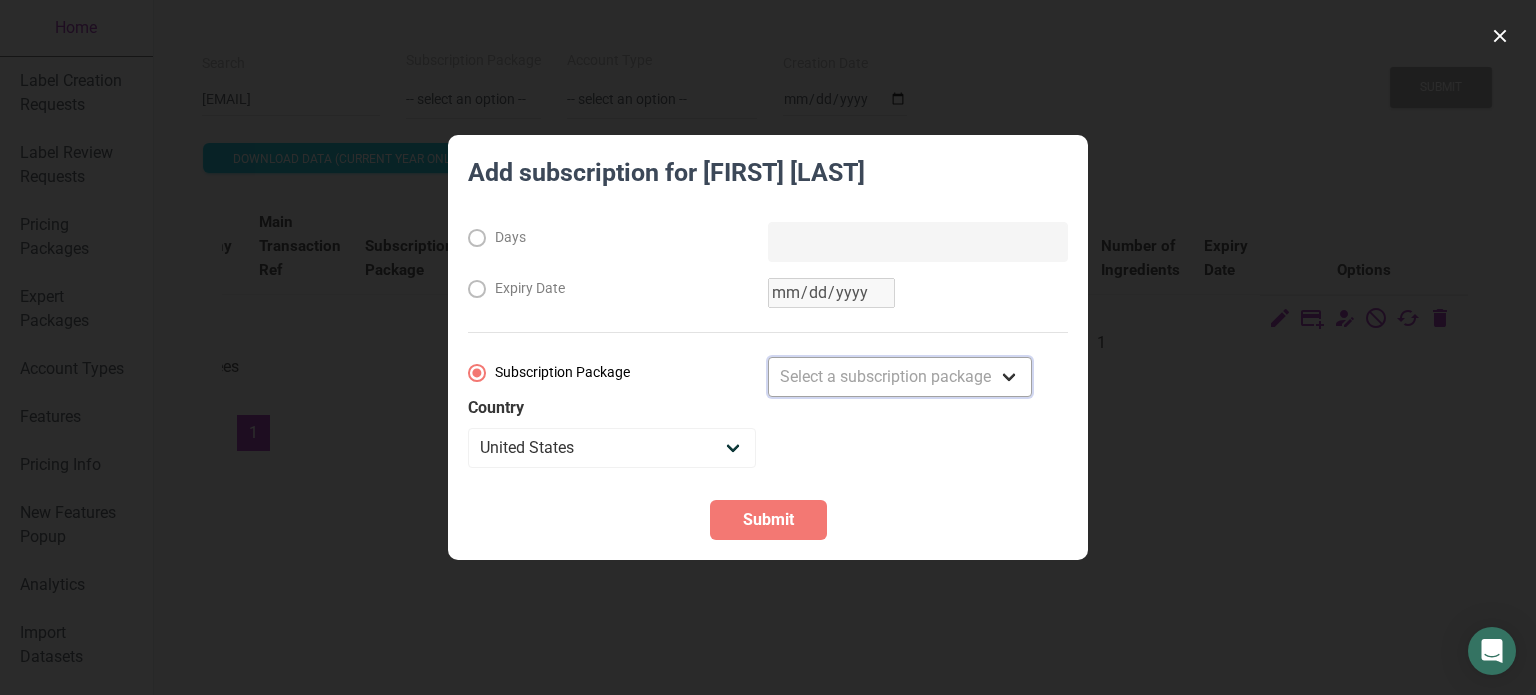 click on "Select a subscription package
Monthly
Yearly
Quarterly
Free Trial" at bounding box center (900, 377) 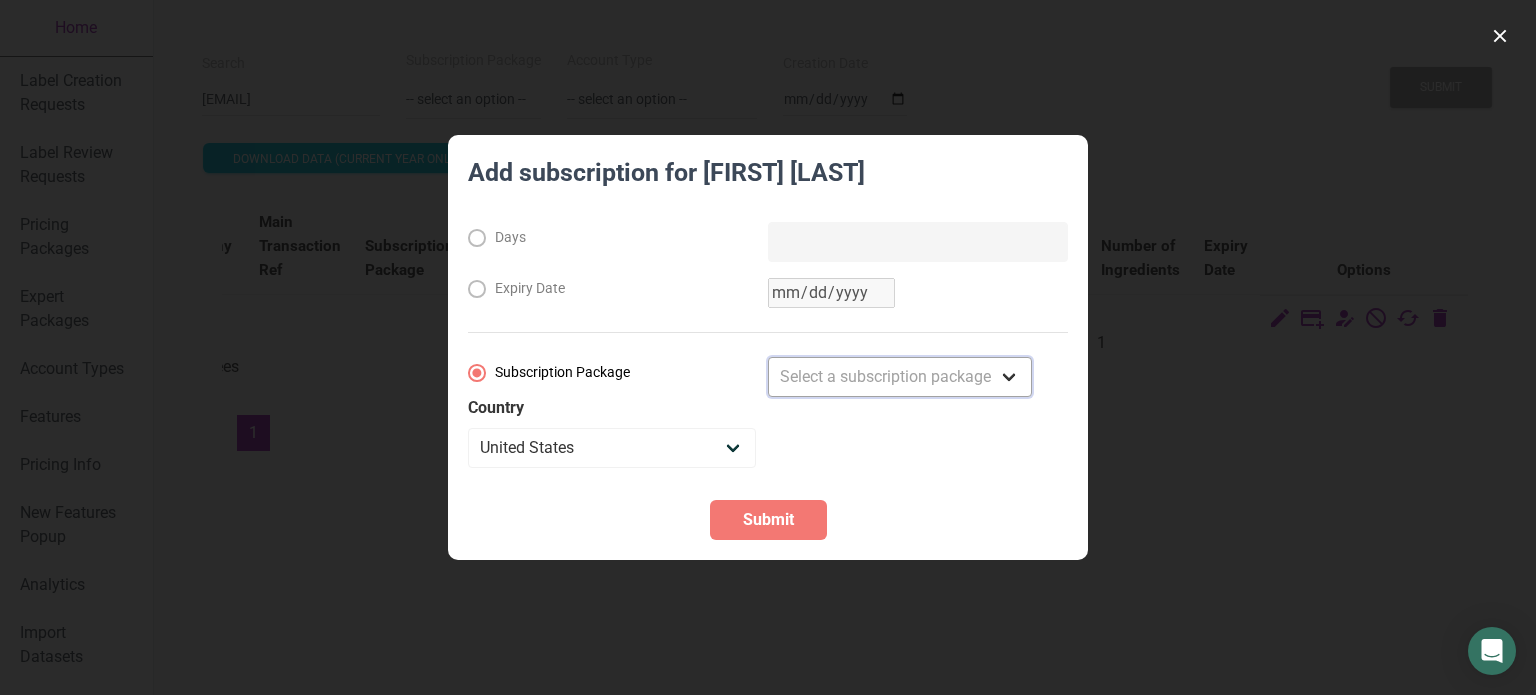 select on "8" 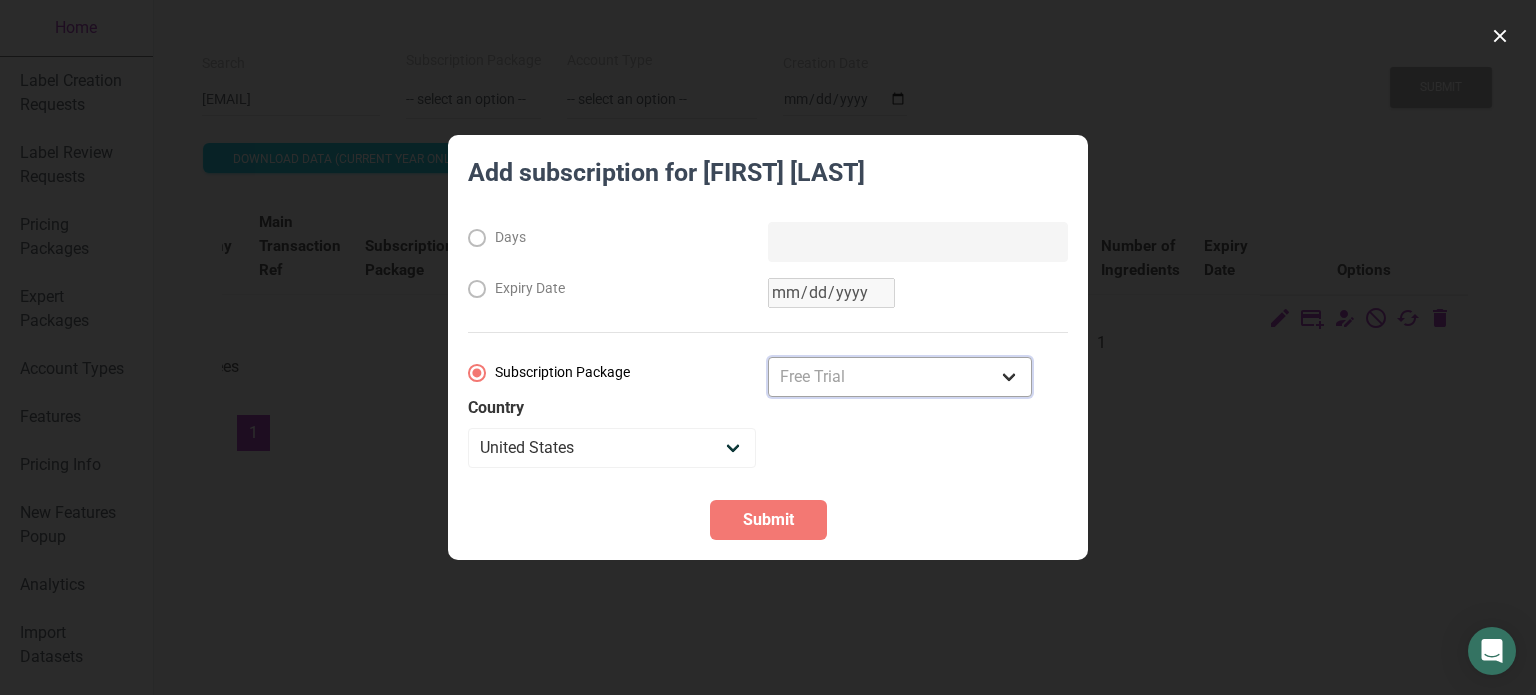 click on "Select a subscription package
Monthly
Yearly
Quarterly
Free Trial" at bounding box center [900, 377] 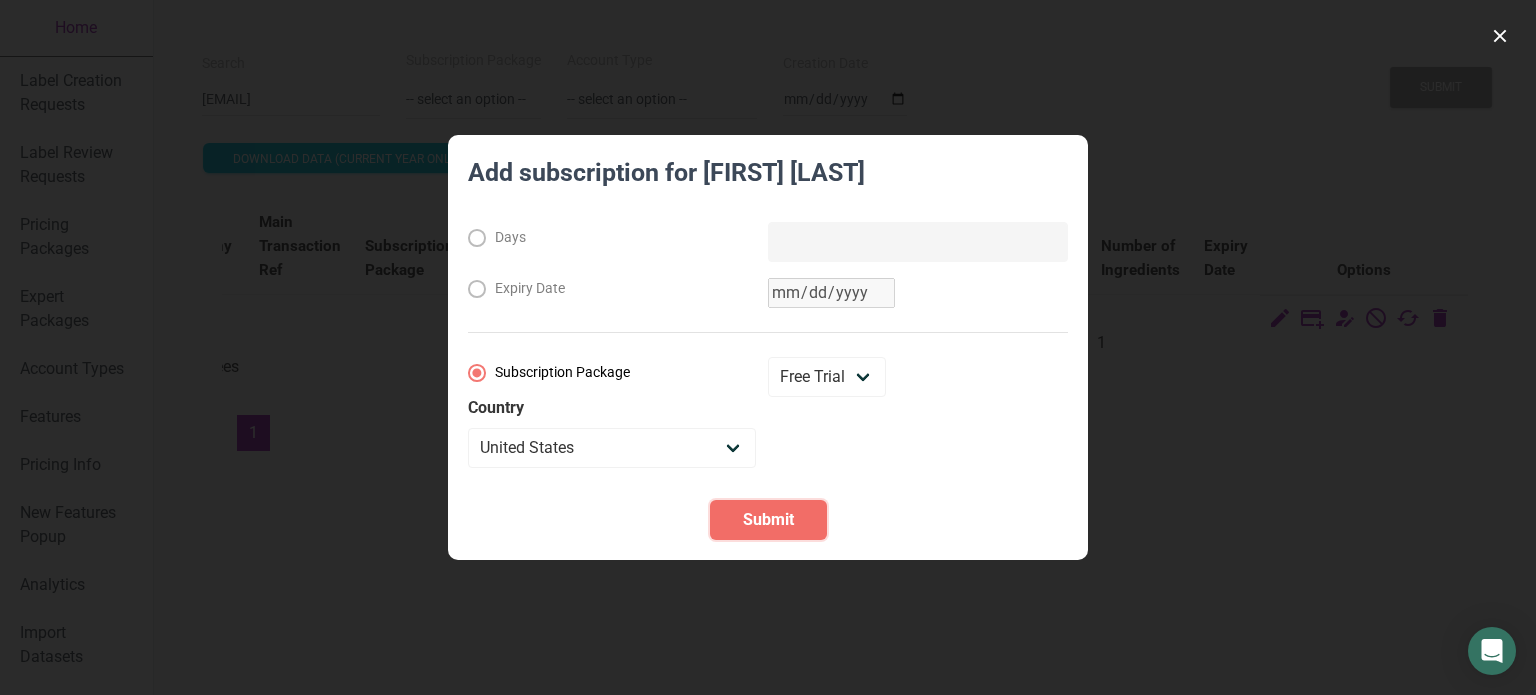 click on "Submit" at bounding box center [768, 520] 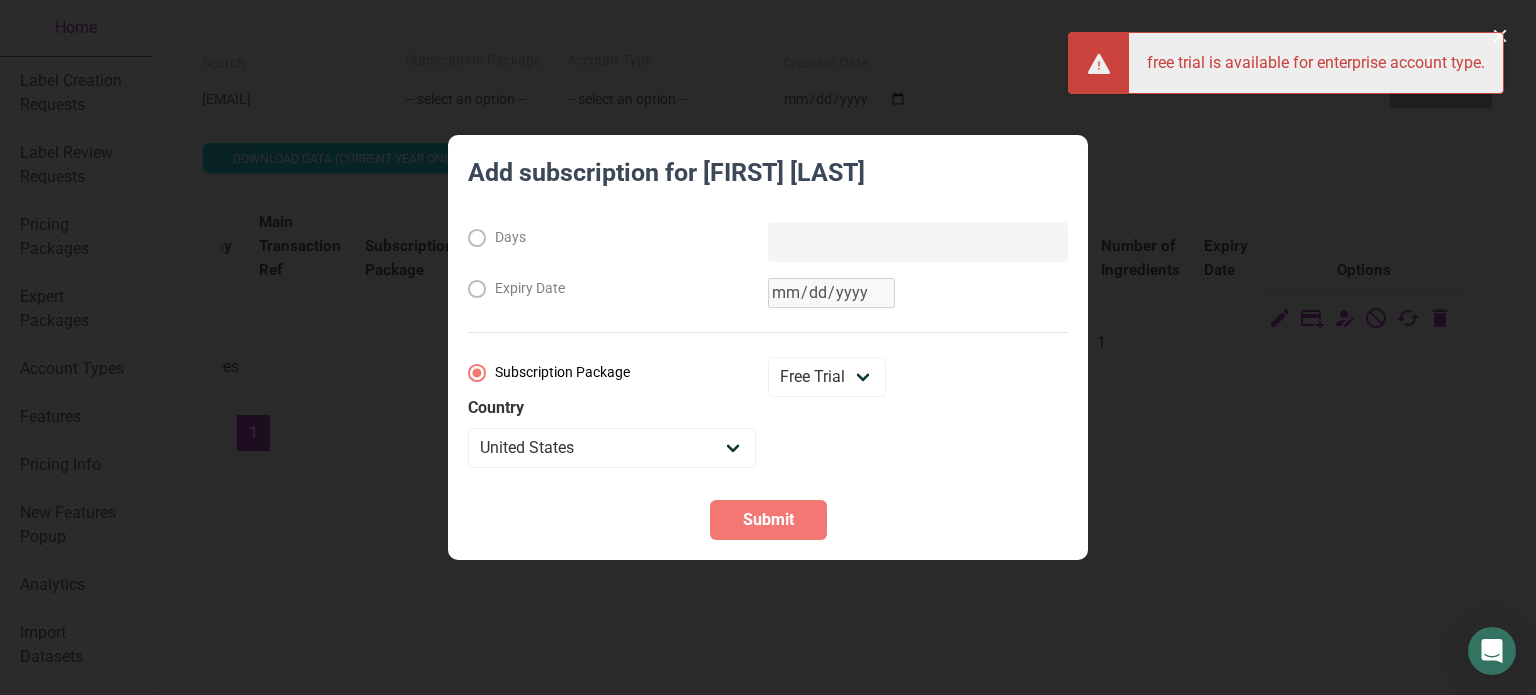 click at bounding box center (768, 347) 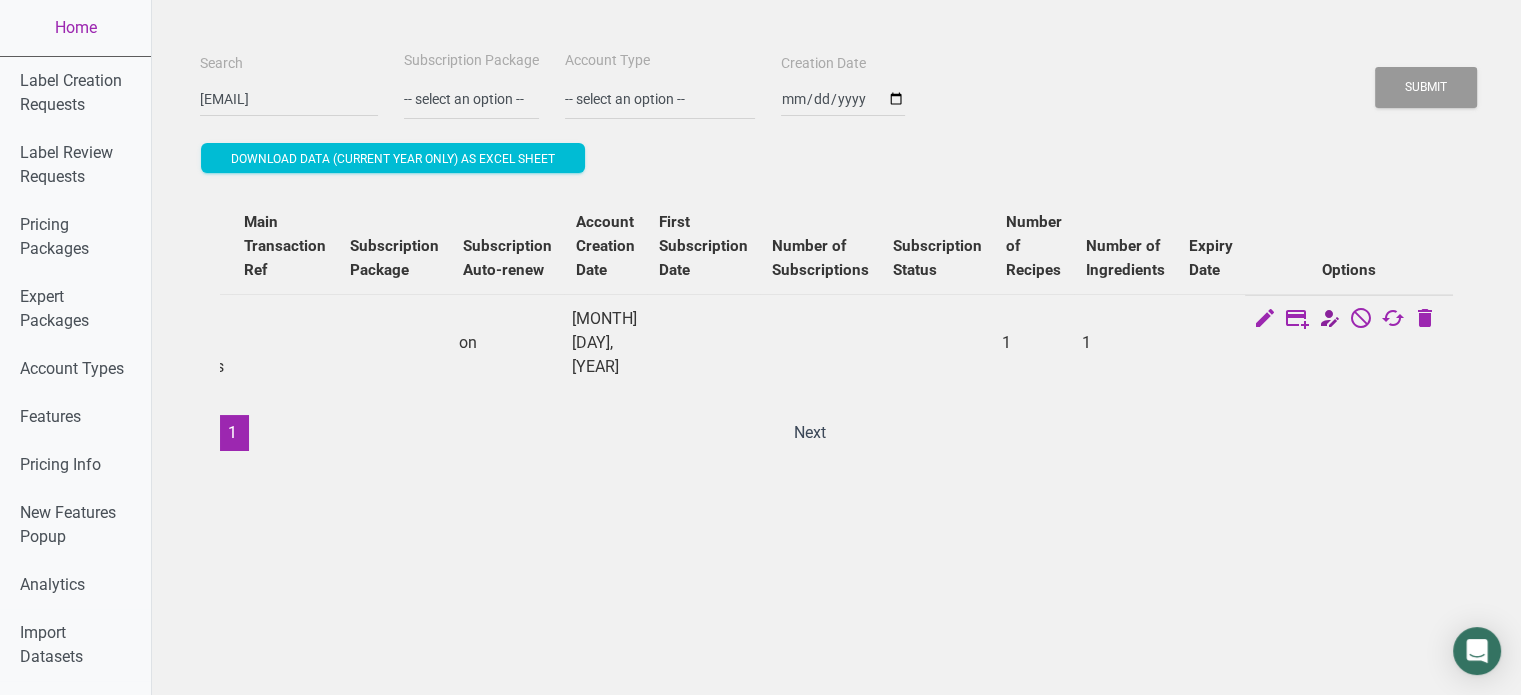 click at bounding box center (1329, 320) 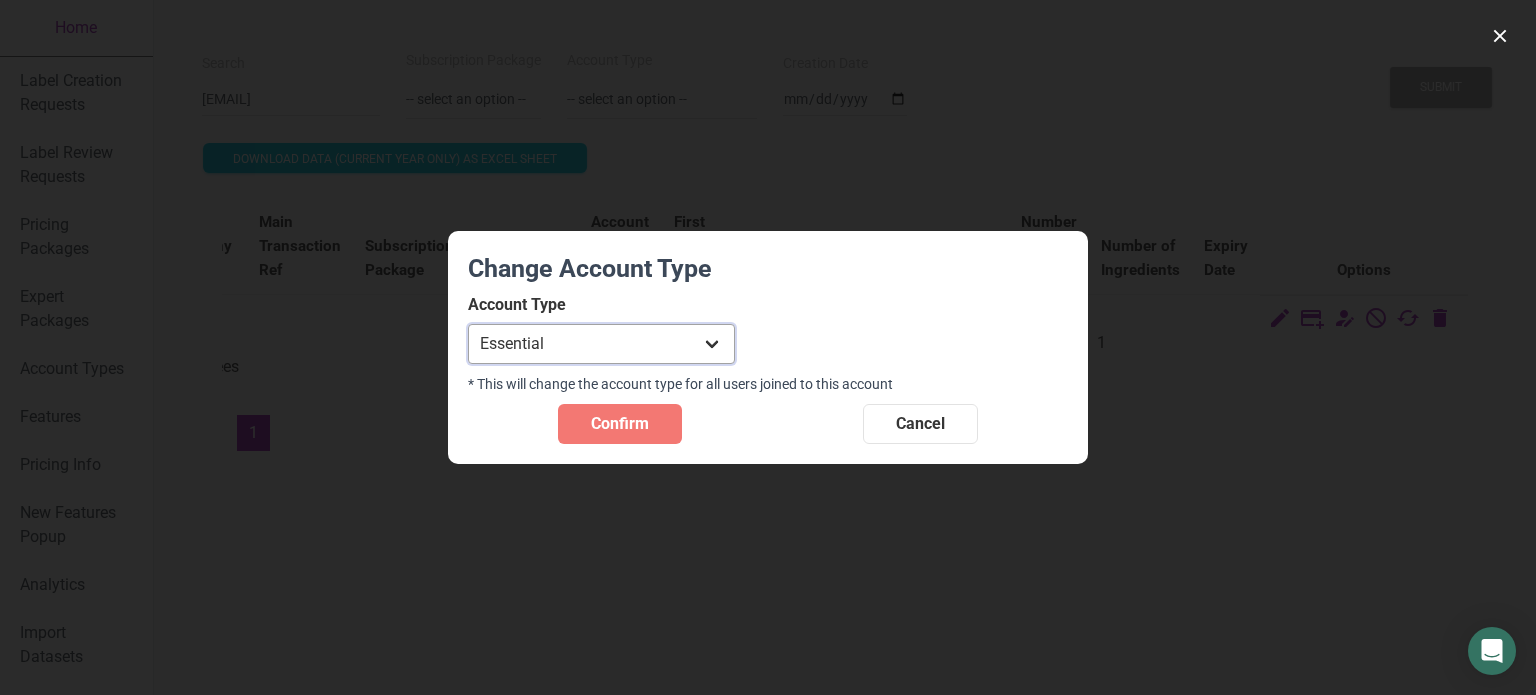 click on "Individual
Essential
Pro
Business
Old Enterprise 3 Users (799$)
Old Enterprise 4 Users (898$)
Enterprise Standard (1 user)
Enterprise Standard (2 users)
Enterprise Standard (3 users)
Enterprise Standard (4 users)
Enterprise Standard (5 users)
Enterprise Standard (6 users)
Enterprise Standard (7 users)
Enterprise Standard (8 users)
Enterprise Standard (9 users)
Enterprise Standard (10 users)
Enterprise Standard (11 users)
Enterprise Unlimited" at bounding box center [601, 344] 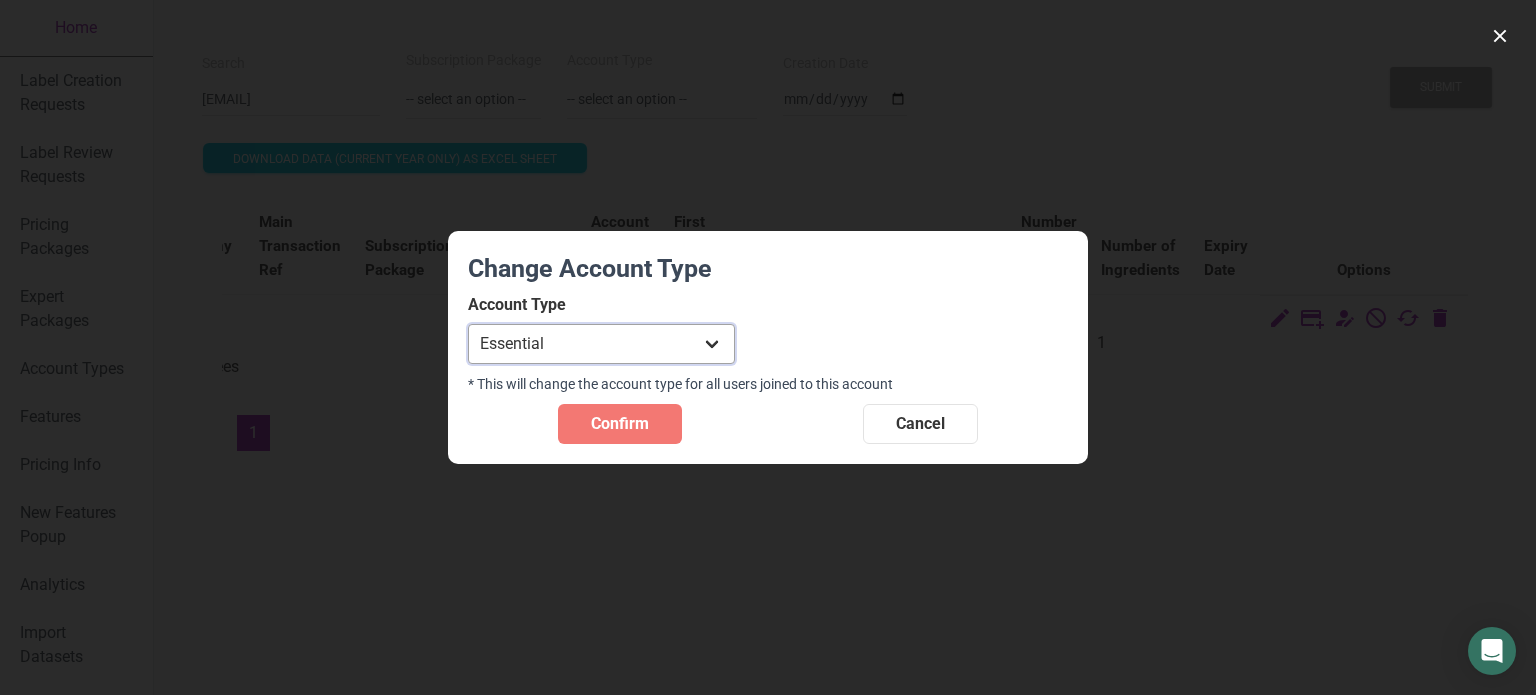 select on "13" 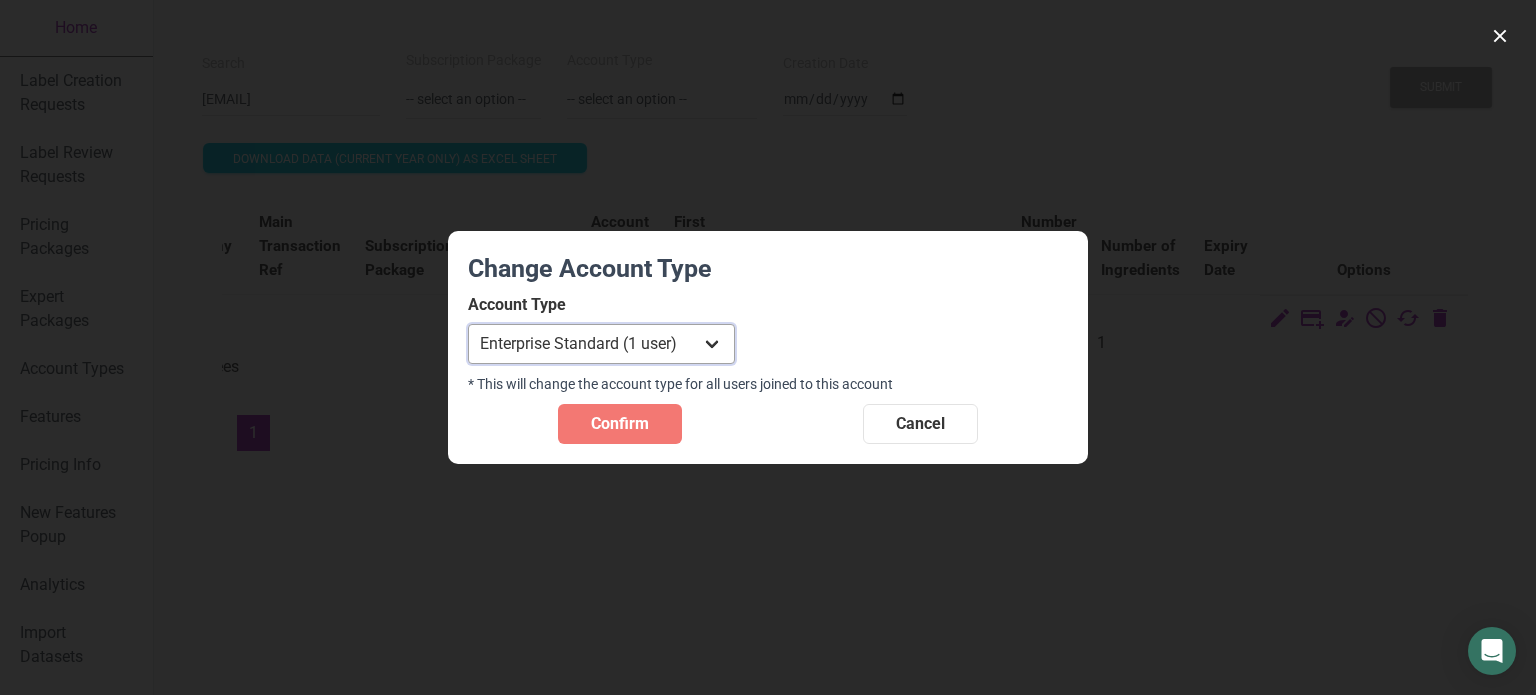 click on "Individual
Essential
Pro
Business
Old Enterprise 3 Users (799$)
Old Enterprise 4 Users (898$)
Enterprise Standard (1 user)
Enterprise Standard (2 users)
Enterprise Standard (3 users)
Enterprise Standard (4 users)
Enterprise Standard (5 users)
Enterprise Standard (6 users)
Enterprise Standard (7 users)
Enterprise Standard (8 users)
Enterprise Standard (9 users)
Enterprise Standard (10 users)
Enterprise Standard (11 users)
Enterprise Unlimited" at bounding box center [601, 344] 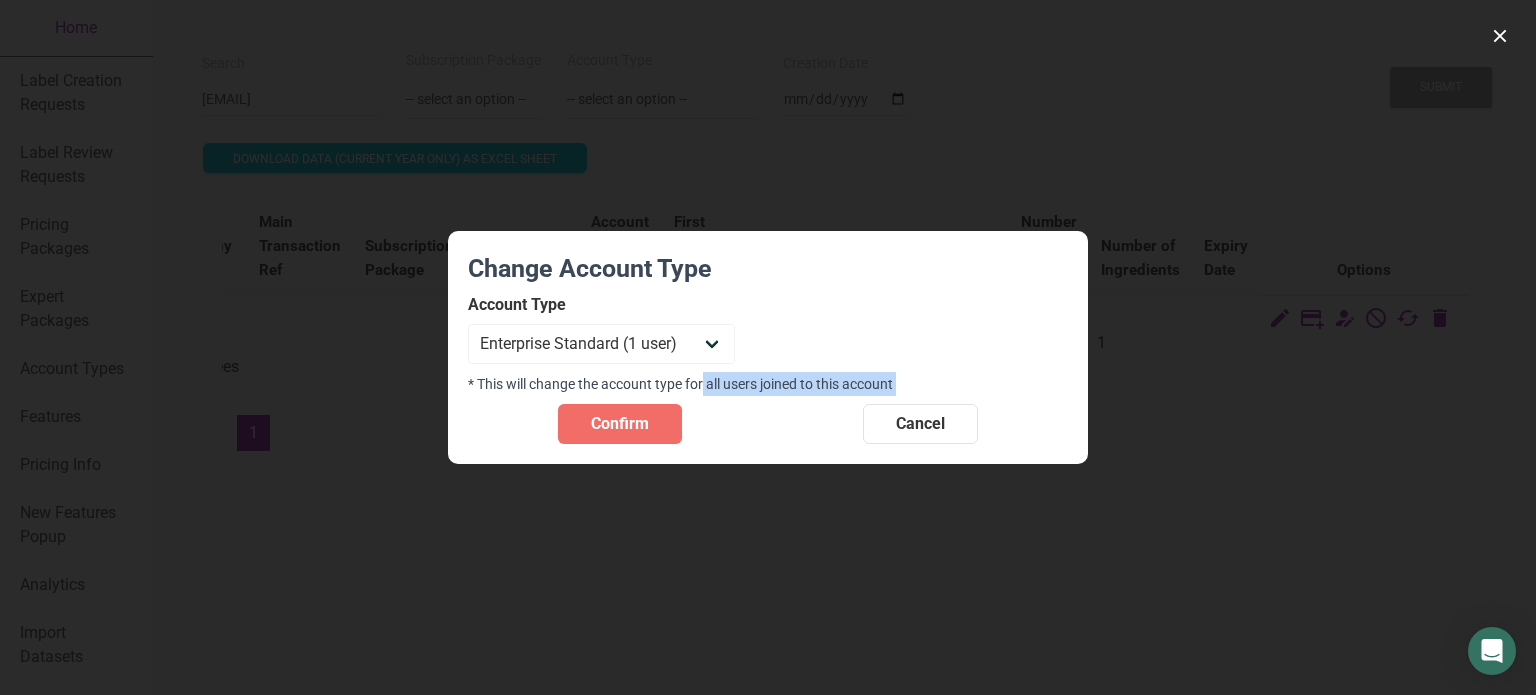drag, startPoint x: 642, startPoint y: 395, endPoint x: 649, endPoint y: 419, distance: 25 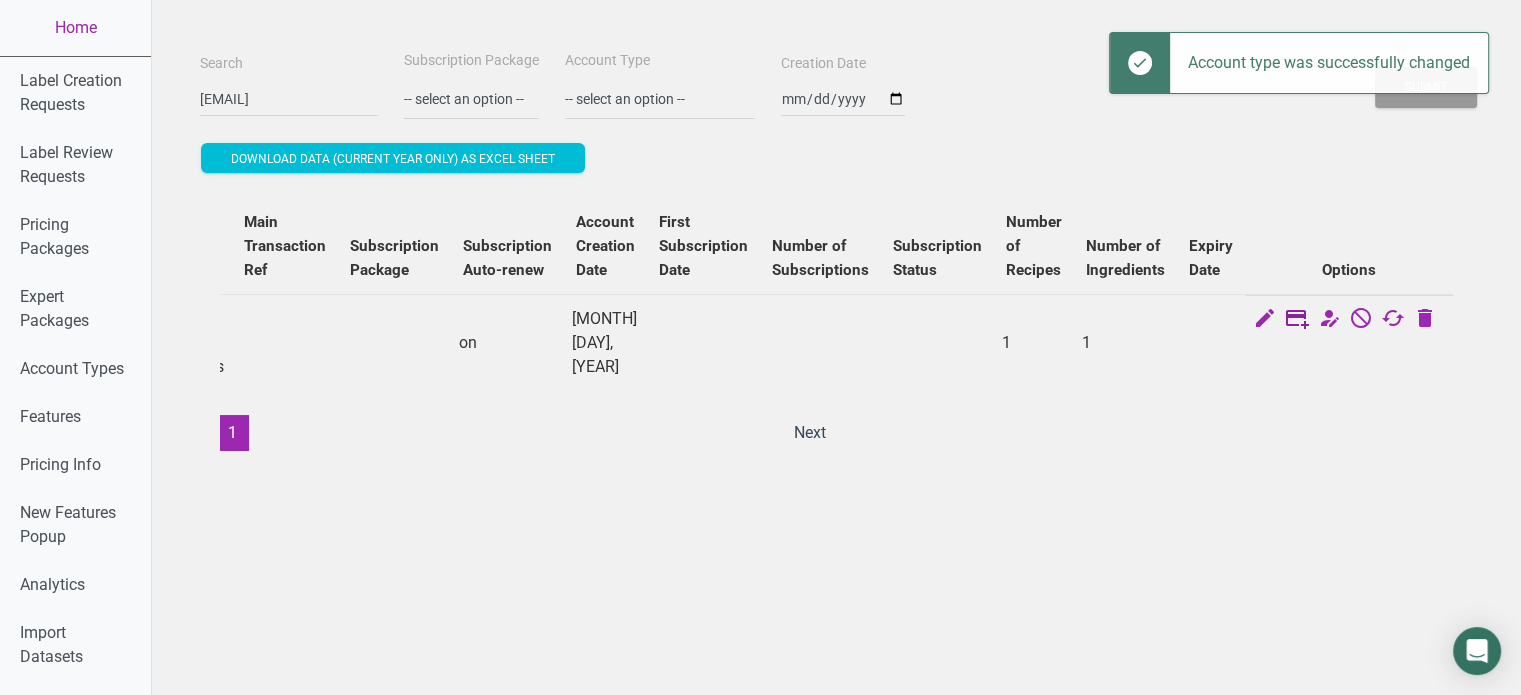 click at bounding box center [1297, 320] 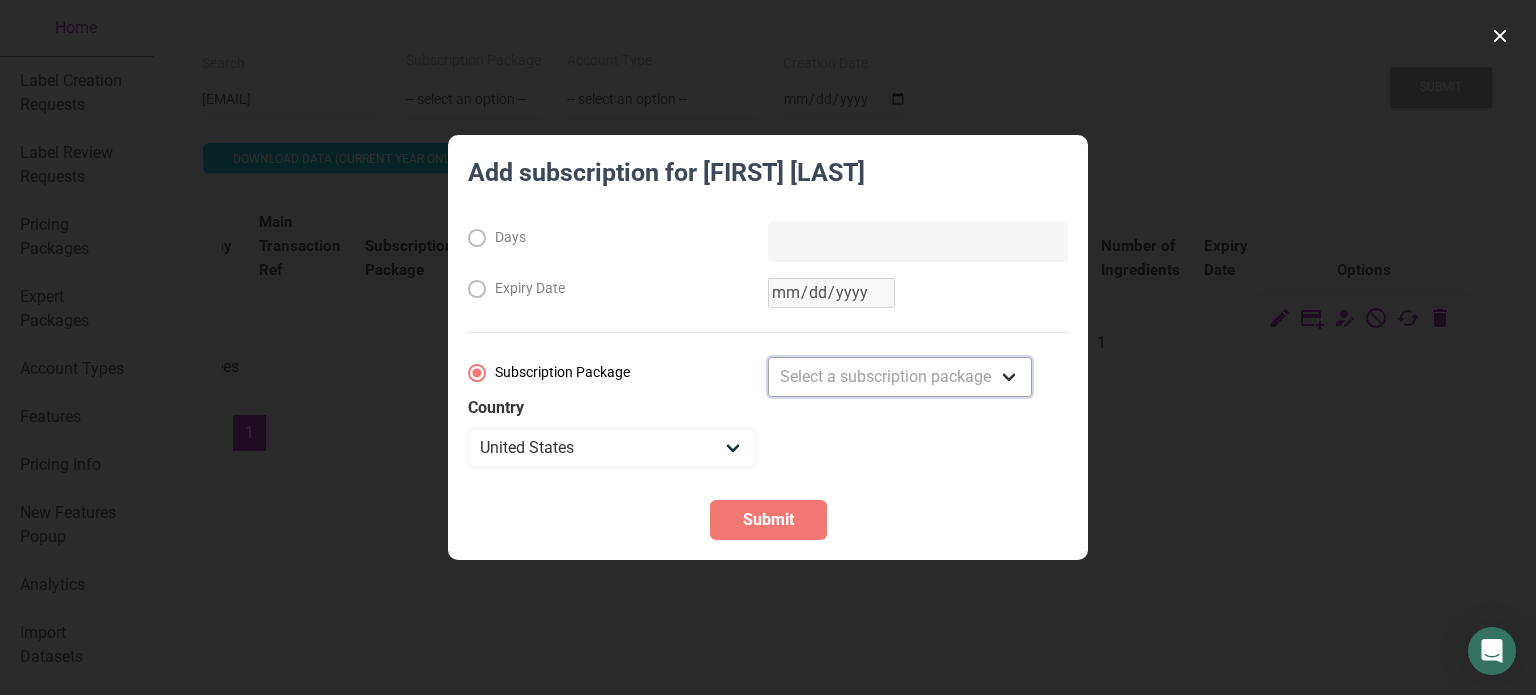 click on "Select a subscription package
Monthly
Yearly
Quarterly
Free Trial" at bounding box center [900, 377] 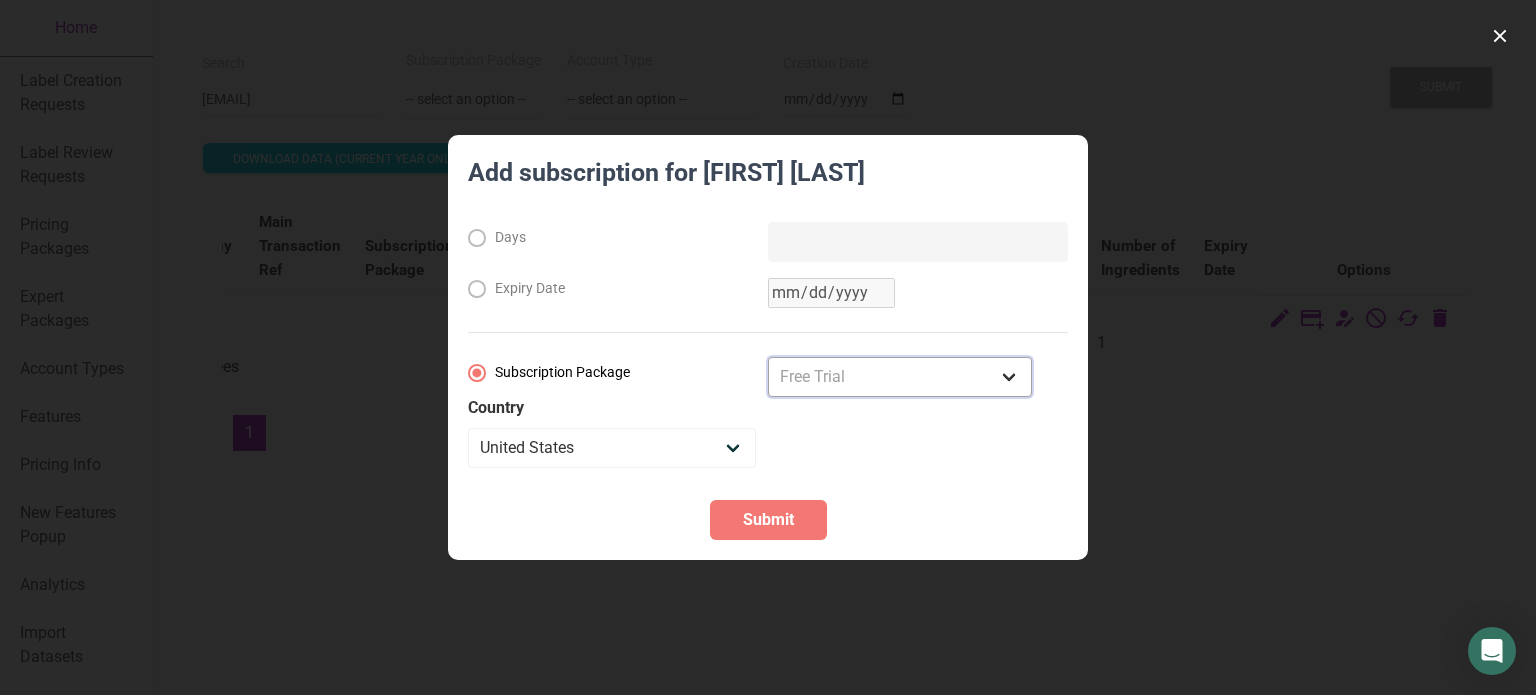 click on "Select a subscription package
Monthly
Yearly
Quarterly
Free Trial" at bounding box center [900, 377] 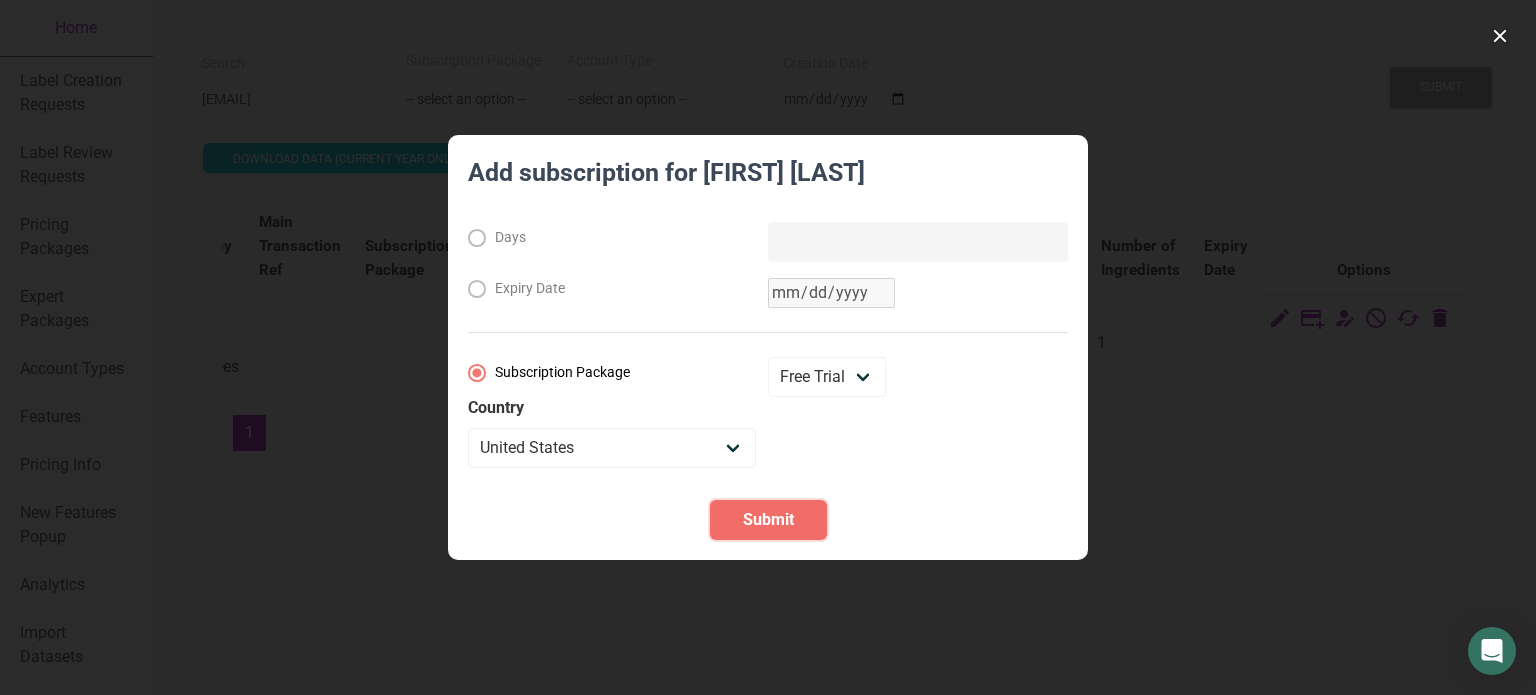 click on "Submit" at bounding box center (768, 520) 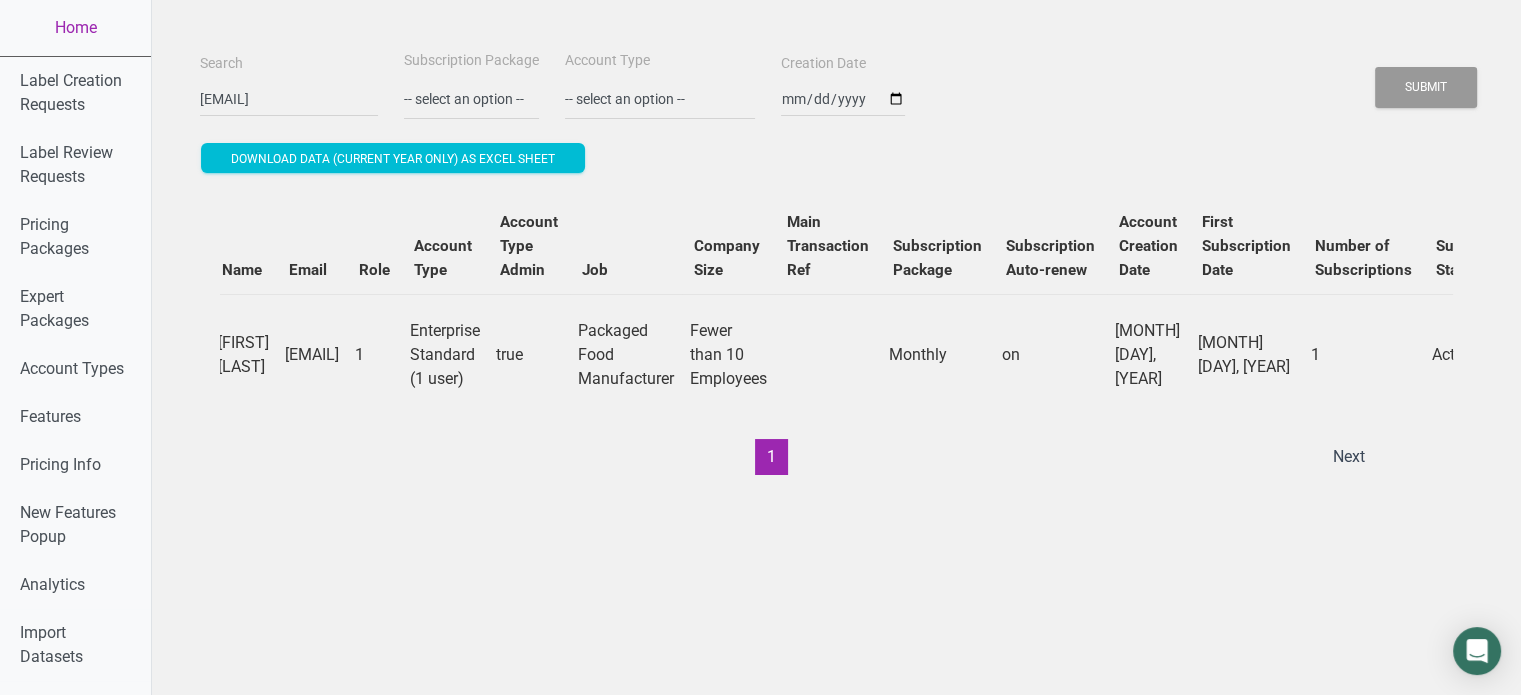 scroll, scrollTop: 0, scrollLeft: 0, axis: both 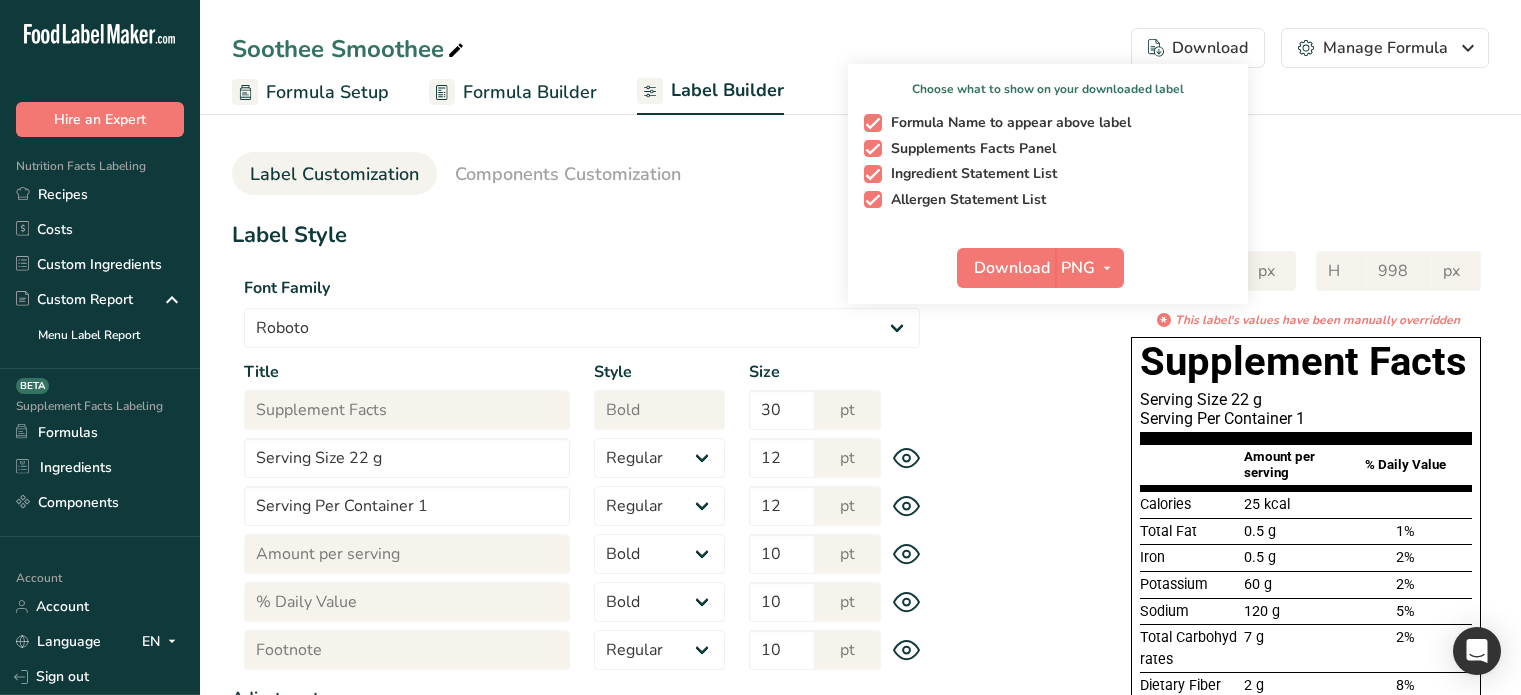 select on "Roboto" 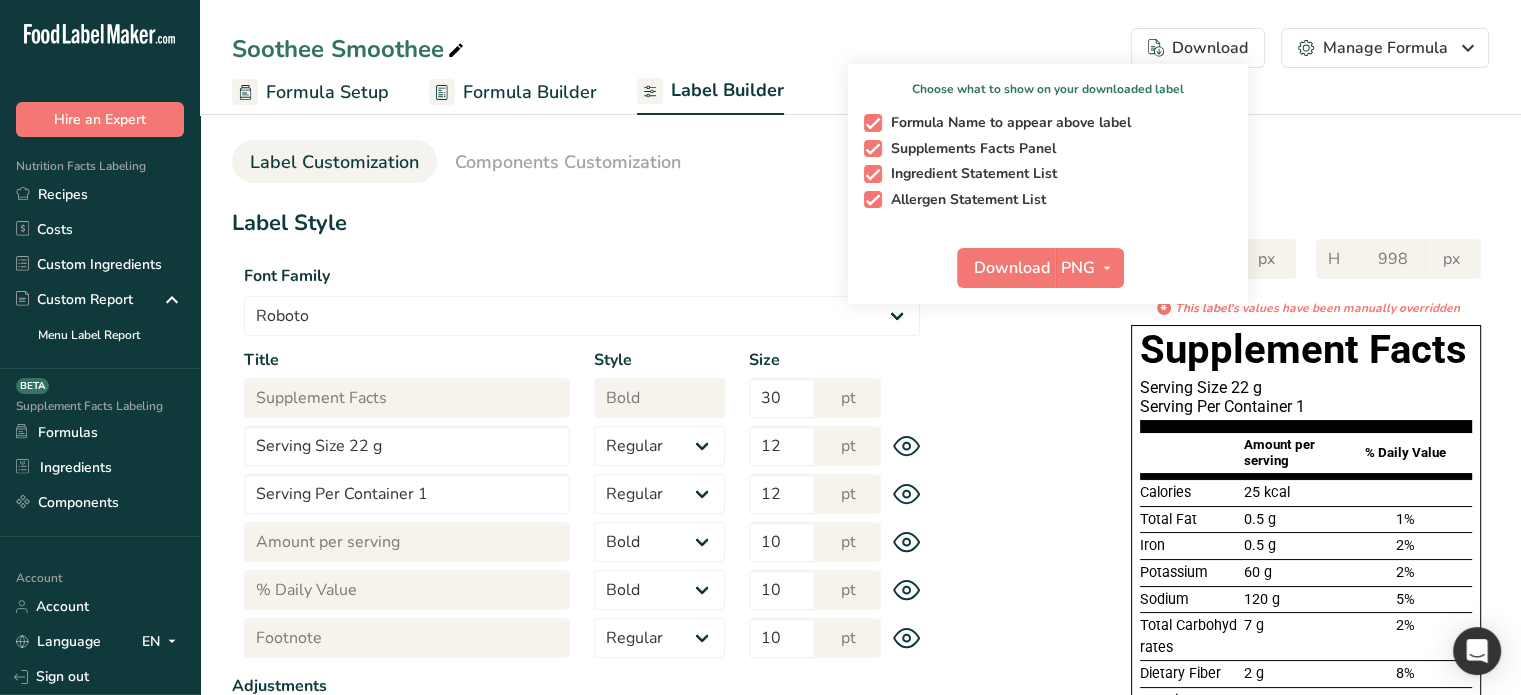 scroll, scrollTop: 0, scrollLeft: 0, axis: both 